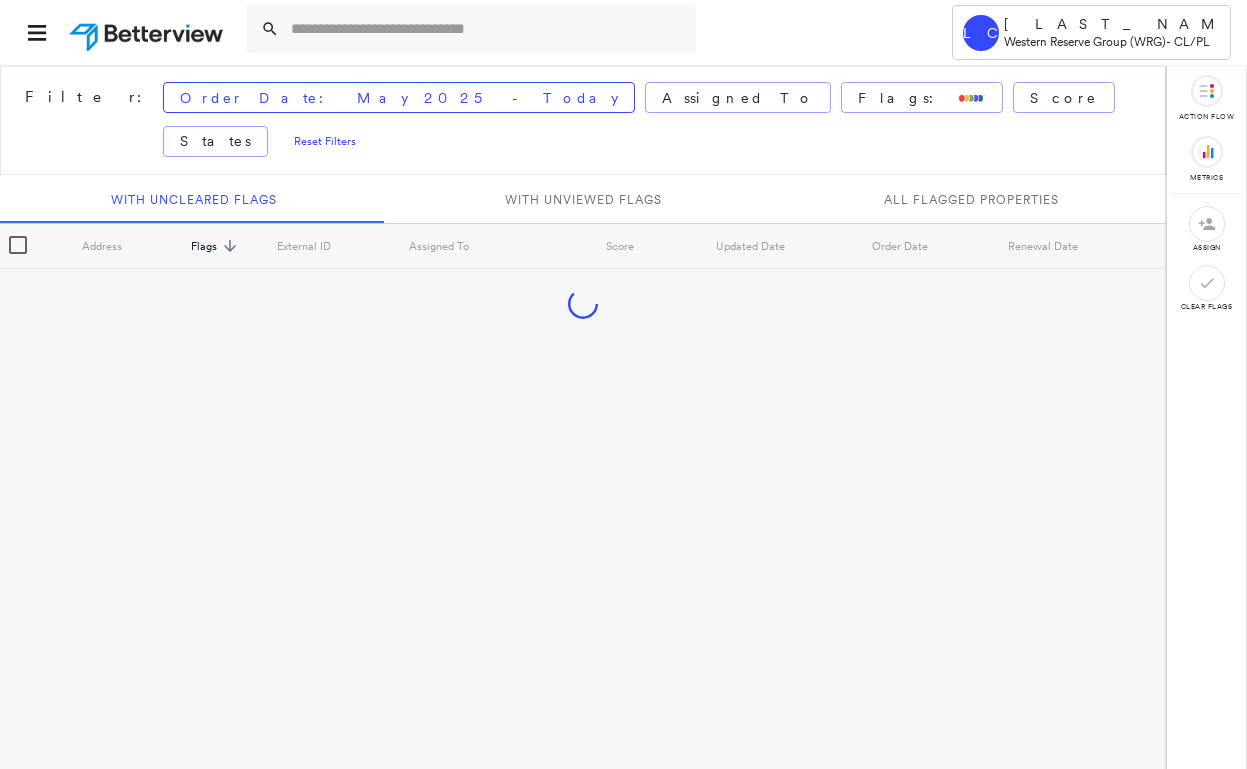 scroll, scrollTop: 0, scrollLeft: 0, axis: both 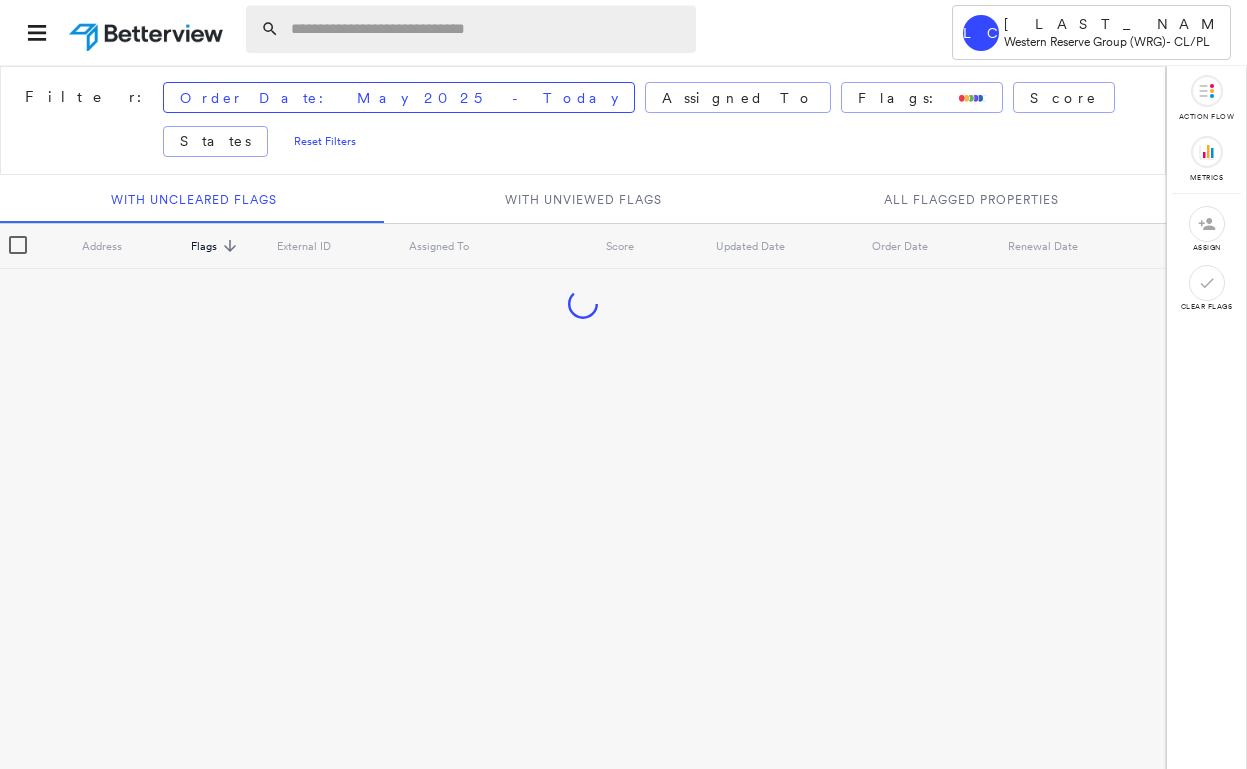 click at bounding box center (487, 29) 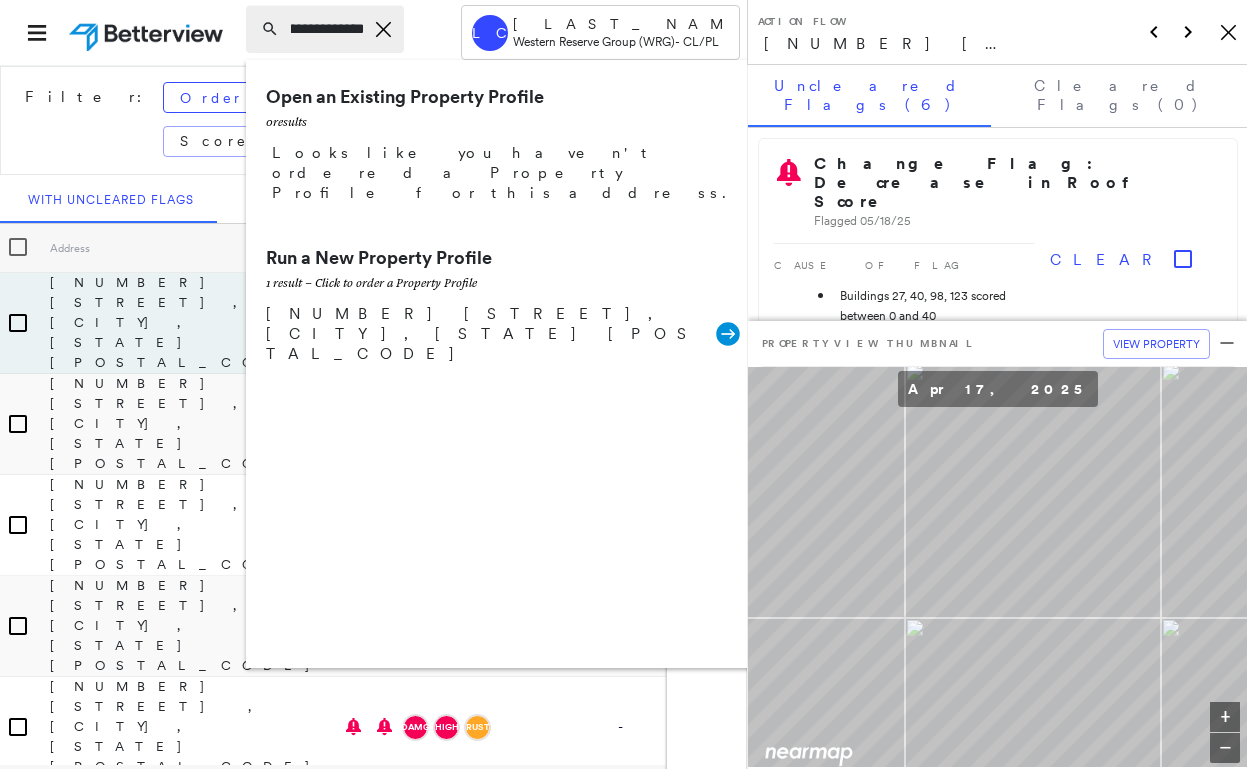 scroll, scrollTop: 0, scrollLeft: 134, axis: horizontal 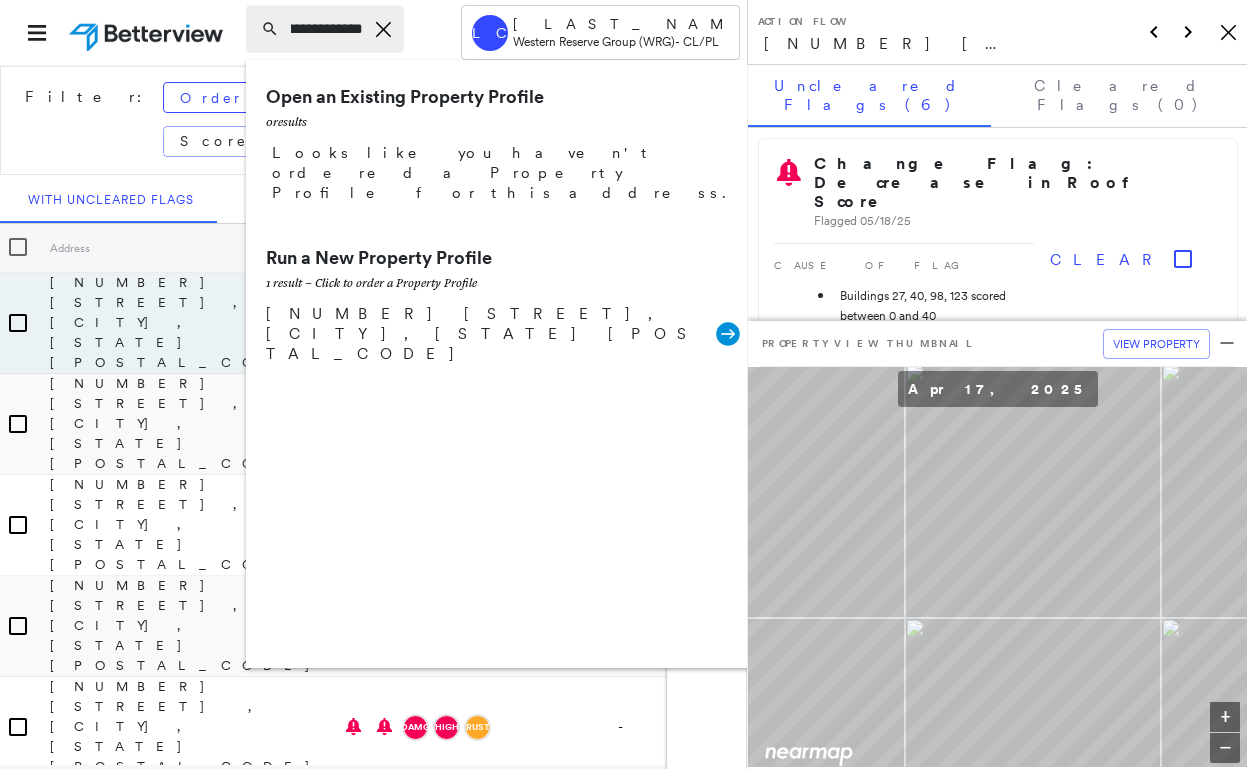 type on "**********" 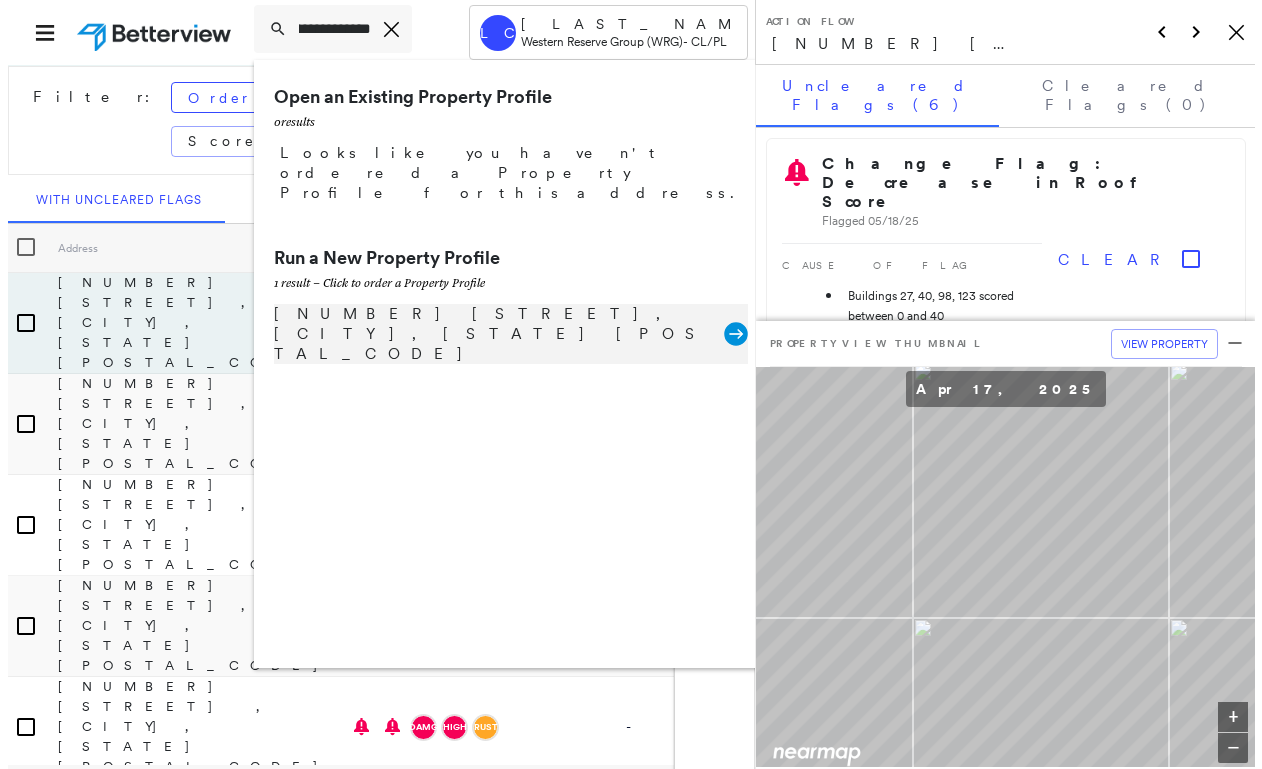 scroll, scrollTop: 0, scrollLeft: 0, axis: both 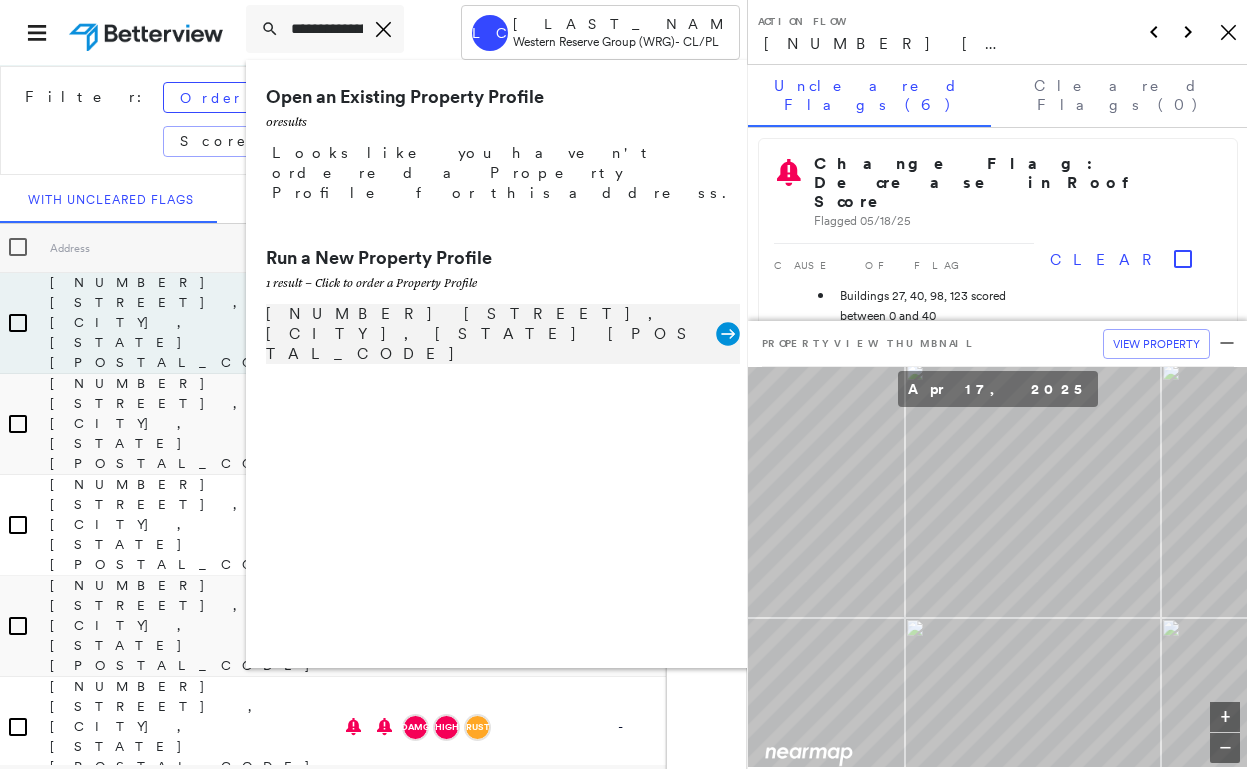 click on "[NUMBER] [STREET], [CITY], [STATE] [POSTAL_CODE]" at bounding box center [491, 334] 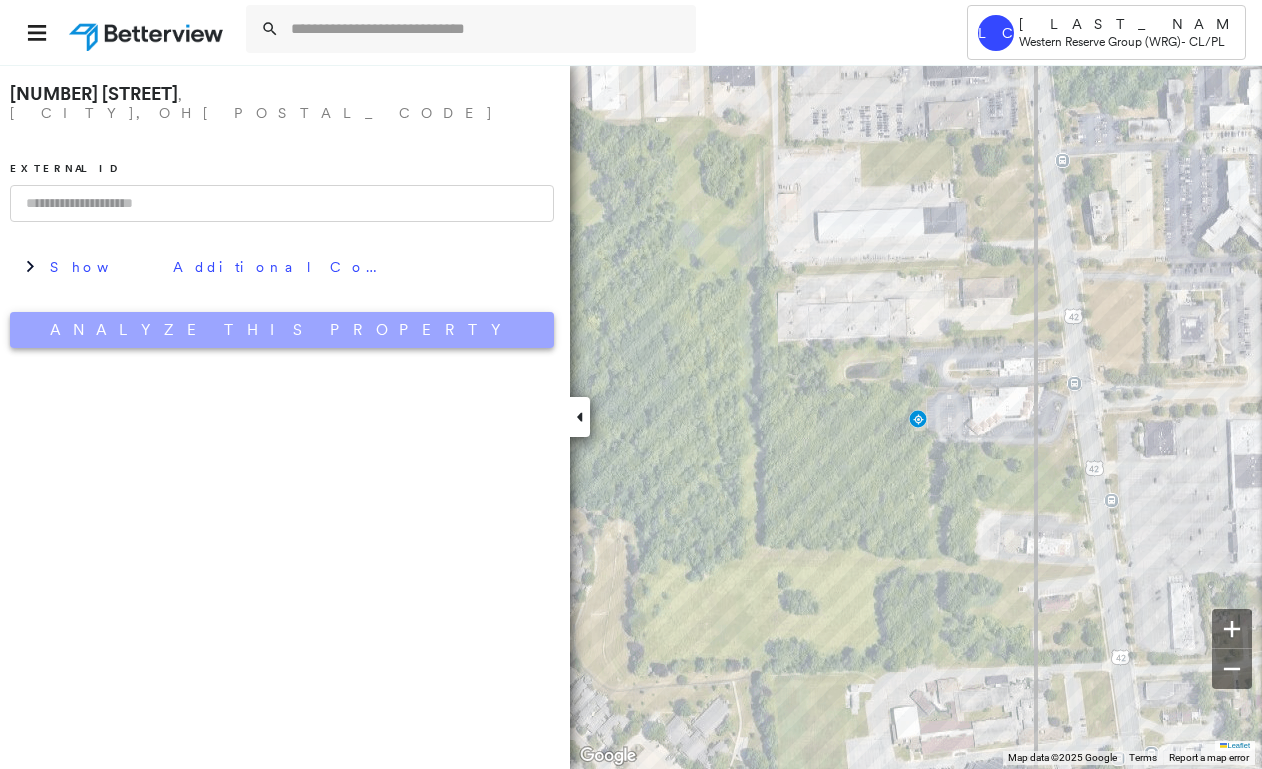 click on "Analyze This Property" at bounding box center (282, 330) 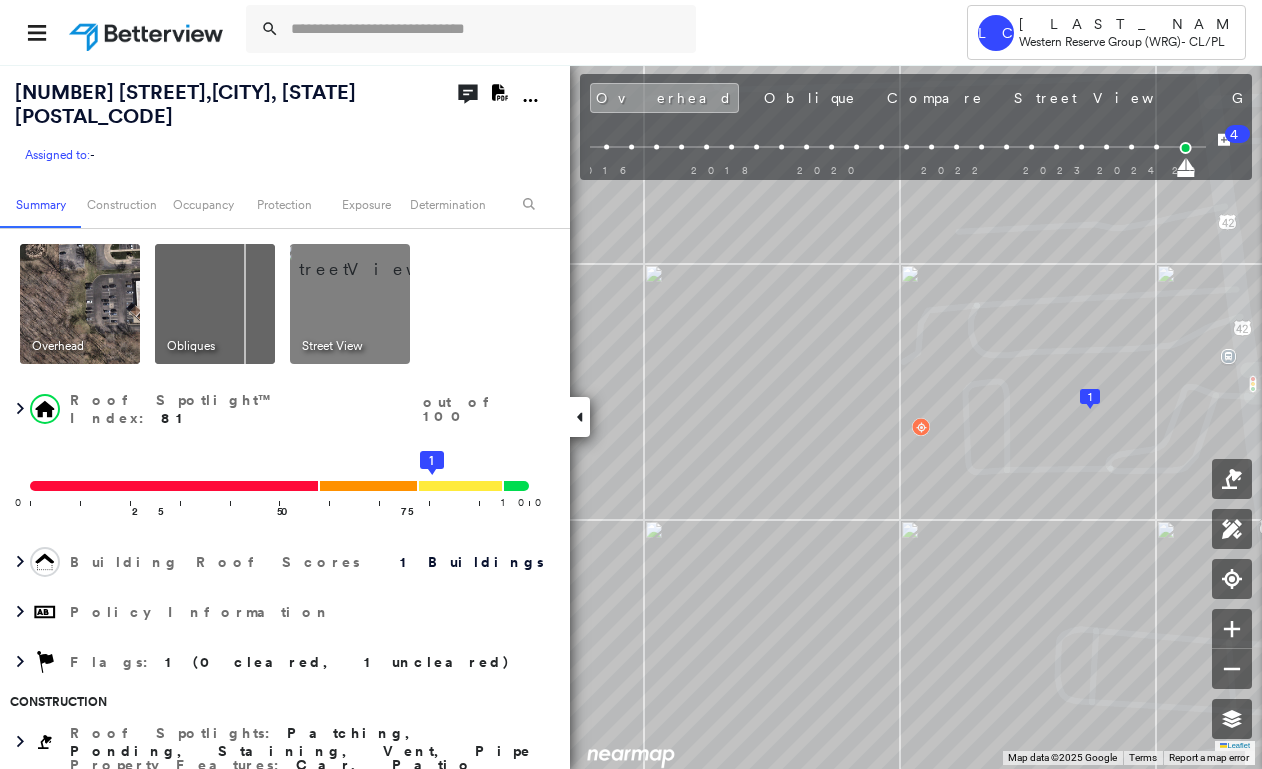 click at bounding box center (374, 259) 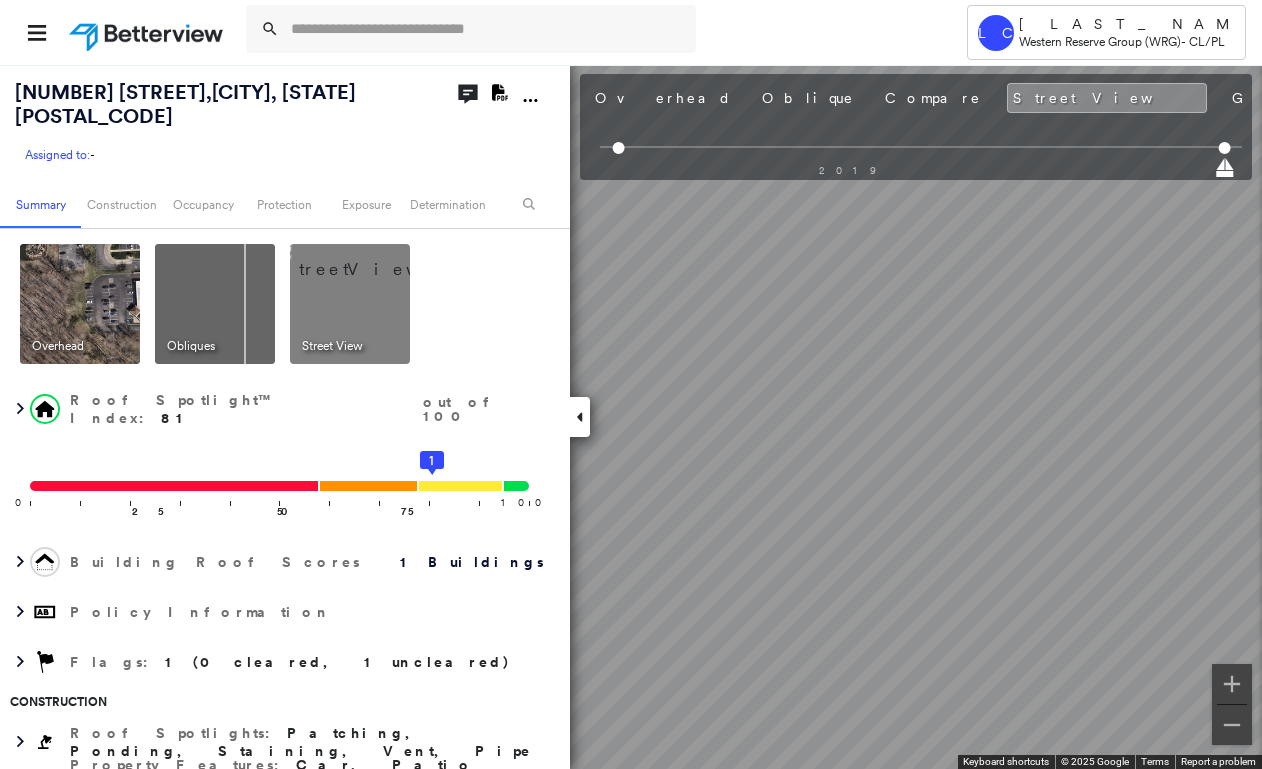 click on "Tower LC [LAST_NAME] Western Reserve Group (WRG) - CL/PL [NUMBER] [STREET] , [CITY], [STATE] [POSTAL_CODE] Assigned to: - Assigned to: - Assigned to: - Open Comments Download PDF Report Summary Construction Occupancy Protection Exposure Determination Overhead Obliques Street View Roof Spotlight™ Index : [NUMBER] out of [NUMBER] [NUMBER] [NUMBER] [NUMBER] [NUMBER] [NUMBER] [NUMBER] Building Roof Scores [NUMBER] Buildings Policy Information Flags : [NUMBER] ([NUMBER] cleared, [NUMBER] uncleared) Construction Roof Spotlights : Patching, Ponding, Staining, Vent, Pipe Property Features : Car, Patio Furniture, Water Hazard, Cracked Pavement, Repaired Pavement and [NUMBER] more Roof Size & Shape : [NUMBER] building - Flat | Metal Panel BuildZoom - Building Permit Data and Analysis Occupancy Place Detail National Registry of Historic Places Smarty Streets - Surrounding Properties Protection US Fire Administration: Nearest Fire Stations Exposure FEMA Risk Index Wind Claim Predictor: Average Risk [NUMBER] out of [NUMBER] Additional Perils Determination Flags : [NUMBER] ([NUMBER] cleared, [NUMBER] uncleared) Uncleared Flags ([NUMBER])" at bounding box center (631, 384) 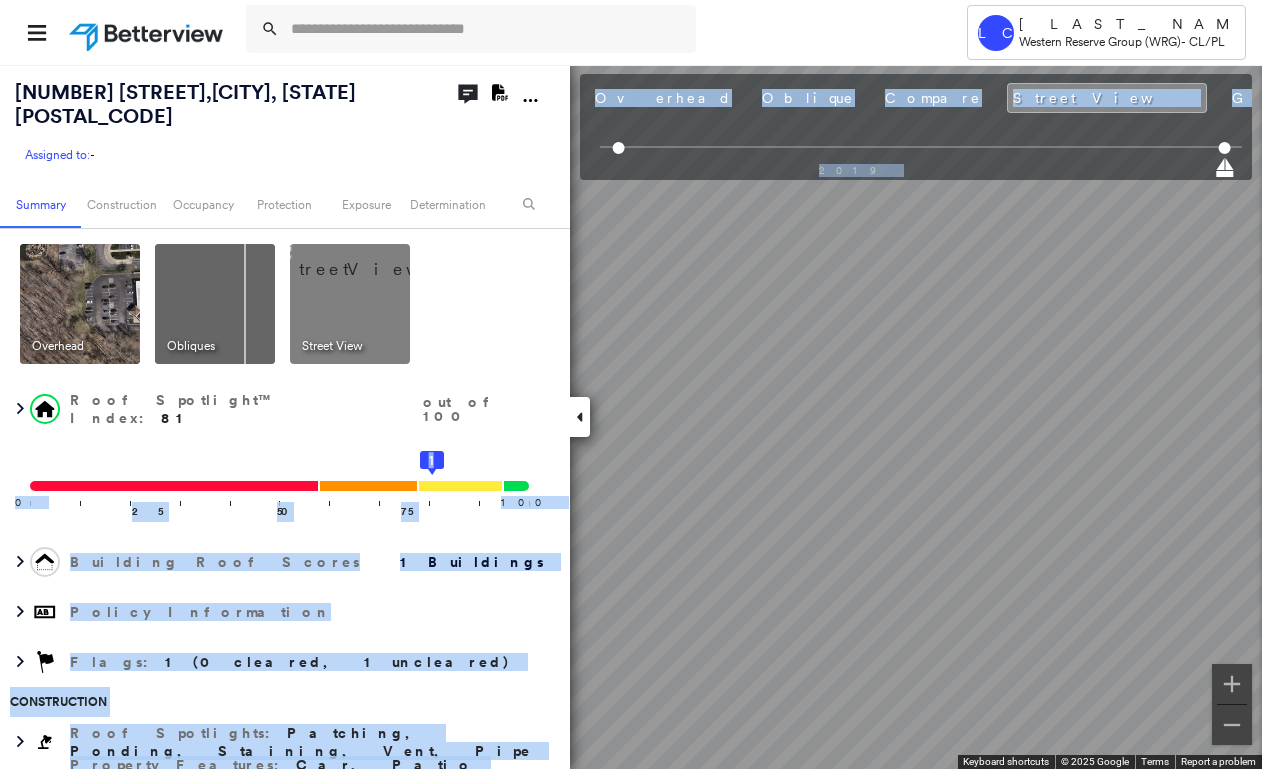 click on "[NUMBER] [STREET] , [CITY], [STATE] [POSTAL_CODE] Assigned to: - Assigned to: - Assigned to: - Open Comments Download PDF Report Summary Construction Occupancy Protection Exposure Determination Overhead Obliques Street View Roof Spotlight™ Index : [NUMBER] out of [NUMBER] [NUMBER] [NUMBER] [NUMBER] [NUMBER] [NUMBER] [NUMBER] Building Roof Scores [NUMBER] Buildings Policy Information Flags : [NUMBER] ([NUMBER] cleared, [NUMBER] uncleared) Construction Roof Spotlights : Patching, Ponding, Staining, Vent, Pipe Property Features : Car, Patio Furniture, Water Hazard, Cracked Pavement, Repaired Pavement and [NUMBER] more Roof Size & Shape : [NUMBER] building - Flat | Metal Panel BuildZoom - Building Permit Data and Analysis Occupancy Place Detail National Registry of Historic Places Smarty Streets - Surrounding Properties Protection US Fire Administration: Nearest Fire Stations Exposure FEMA Risk Index Wind Claim Predictor: Average Risk [NUMBER] out of [NUMBER] Additional Perils Determination Flags : [NUMBER] ([NUMBER] cleared, [NUMBER] uncleared) Uncleared Flags ([NUMBER]) Cleared Flags ([NUMBER]) DAMG Damage Flagged [DATE] Clear New Entry" at bounding box center [631, 416] 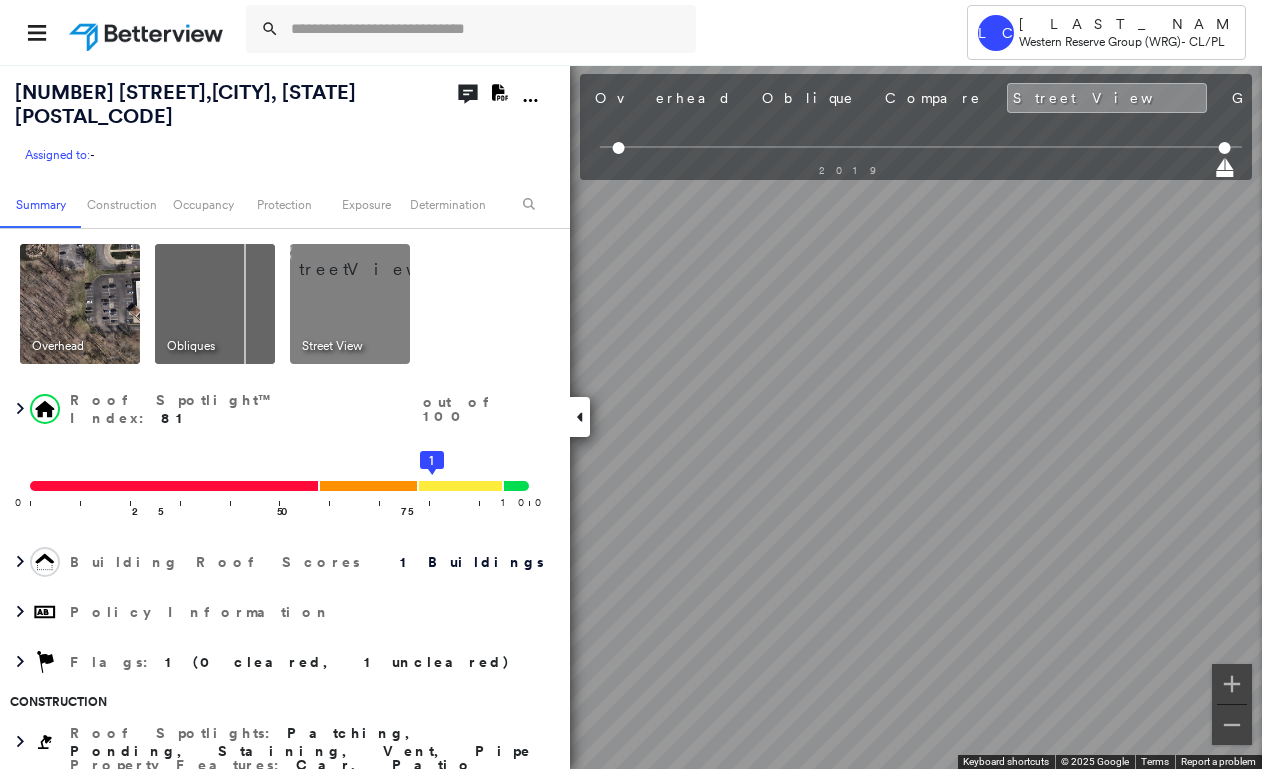click at bounding box center [215, 304] 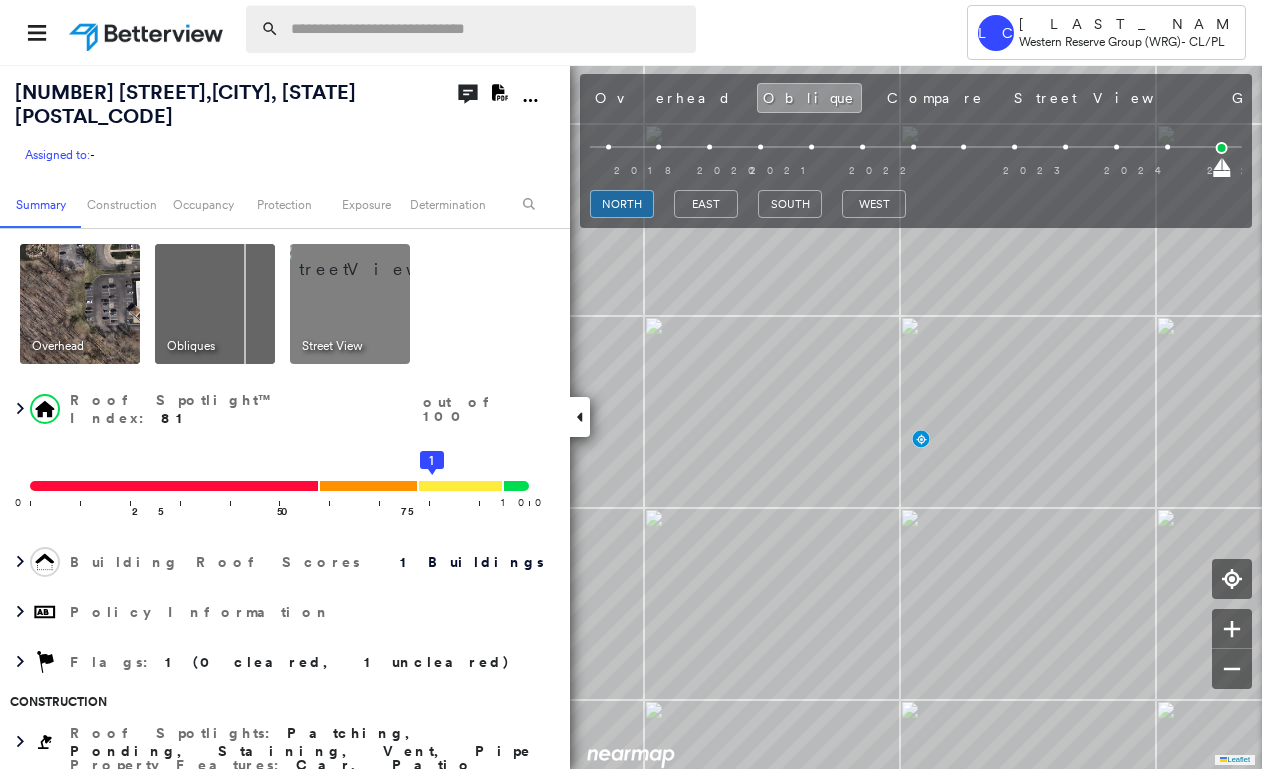 click at bounding box center (487, 29) 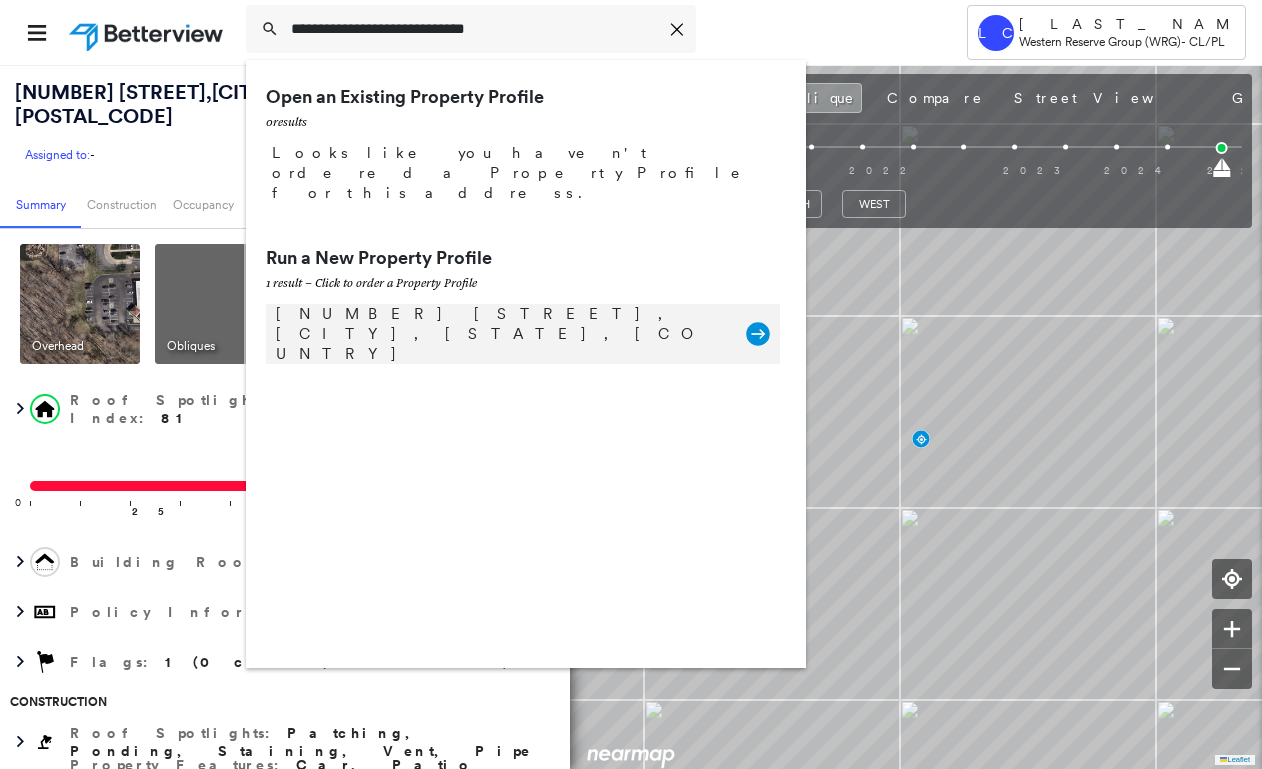 type on "**********" 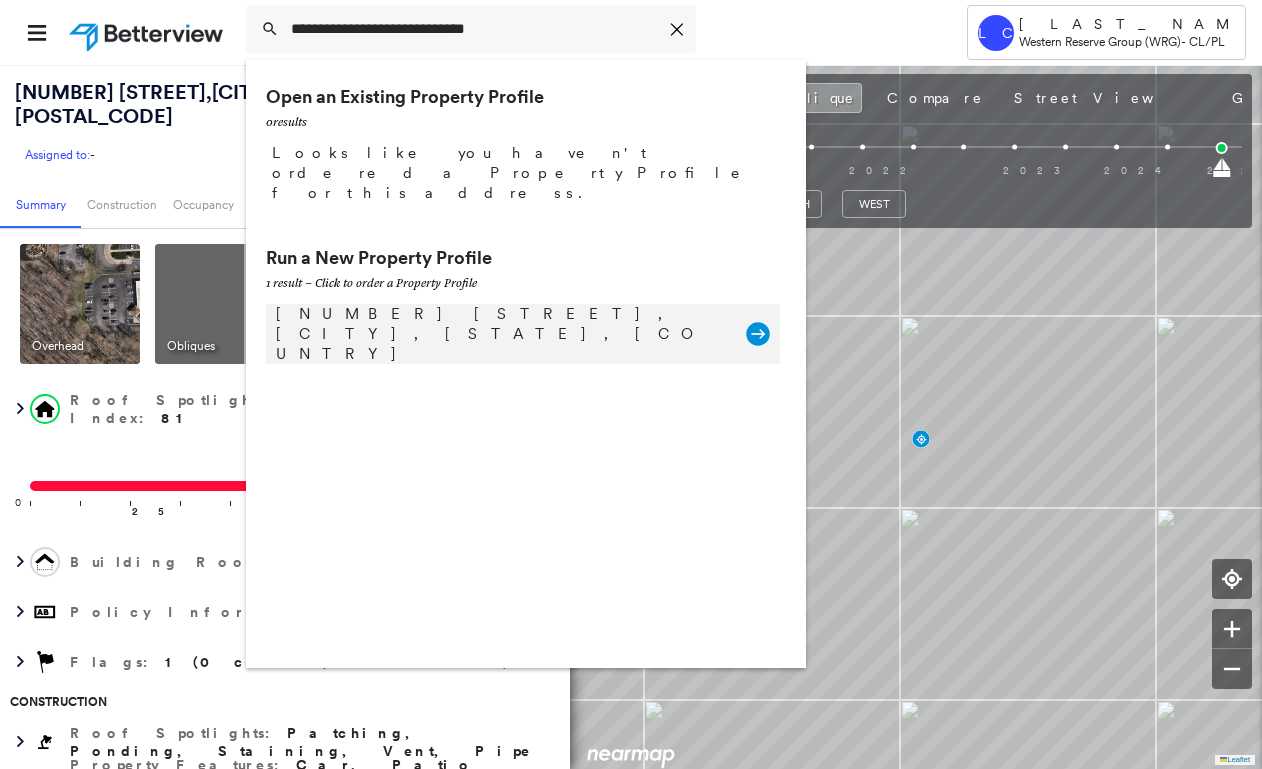 click on "[NUMBER] [STREET], [CITY], [STATE], [COUNTRY]" at bounding box center [501, 334] 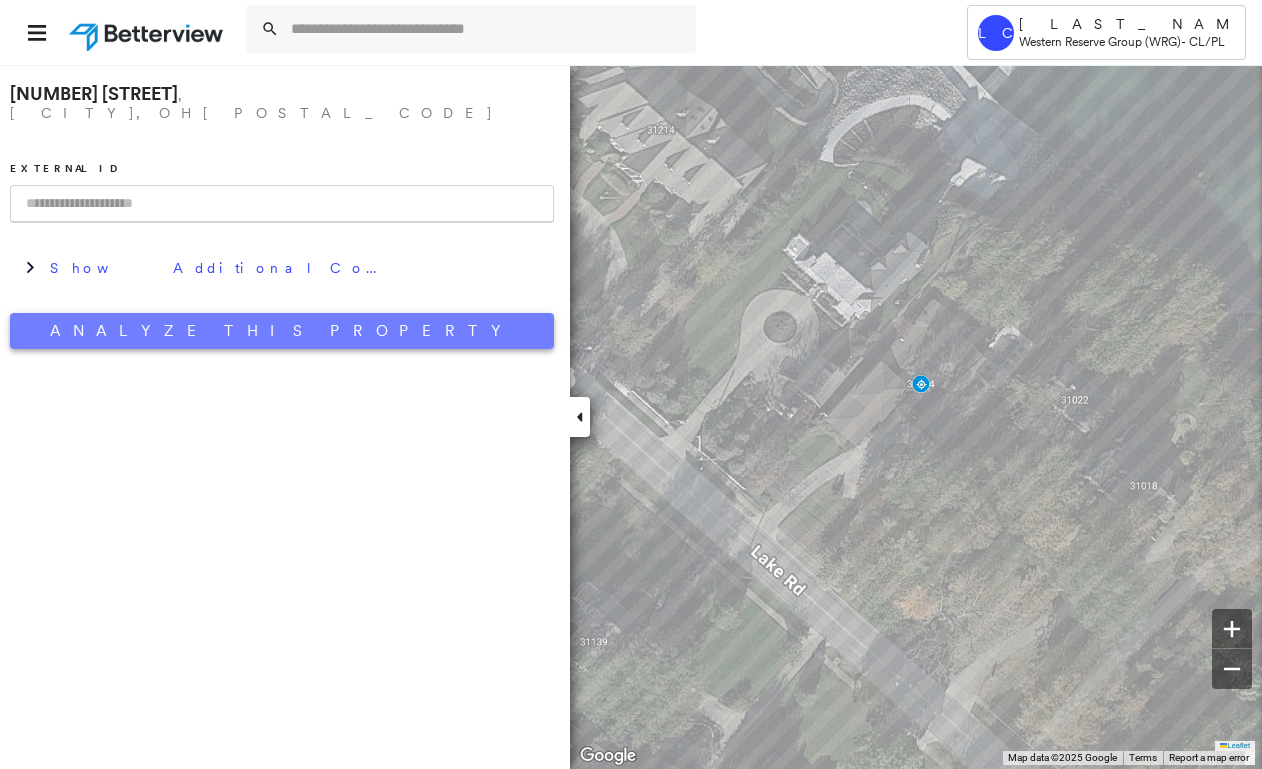 click on "Analyze This Property" at bounding box center (282, 331) 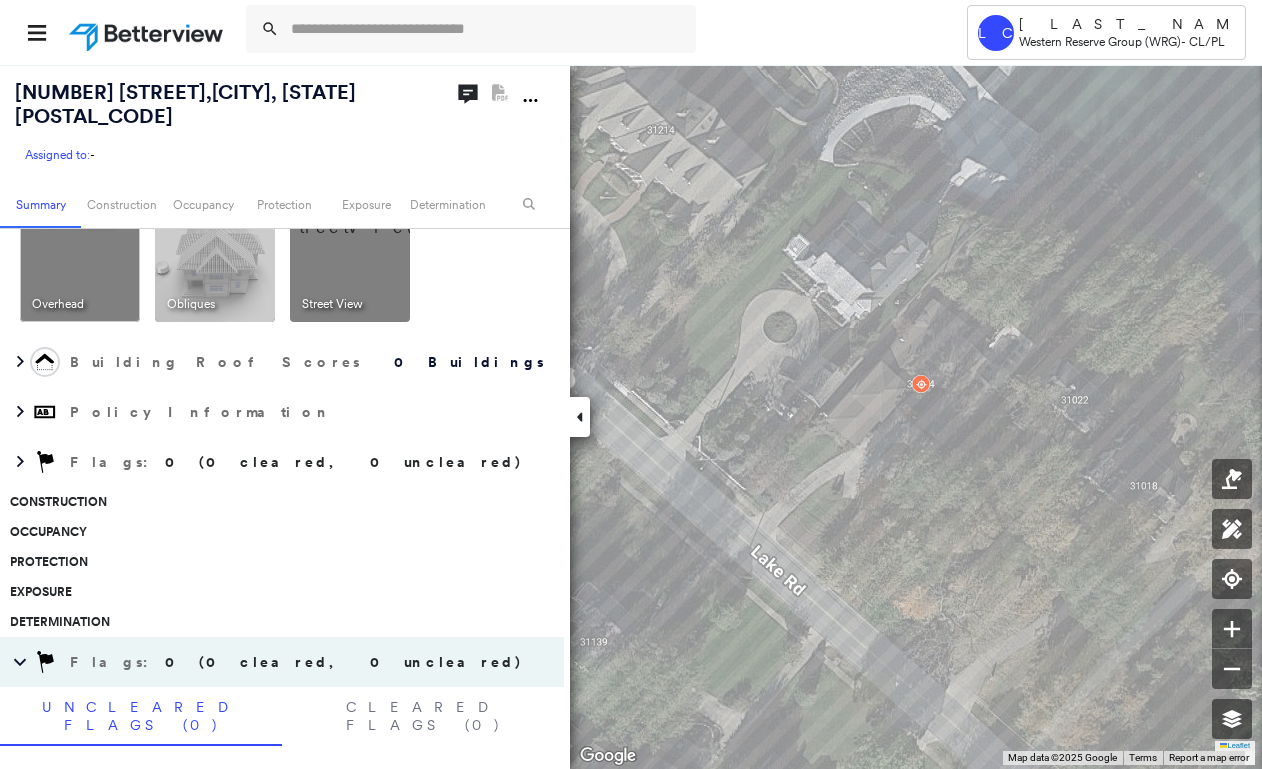 scroll, scrollTop: 200, scrollLeft: 0, axis: vertical 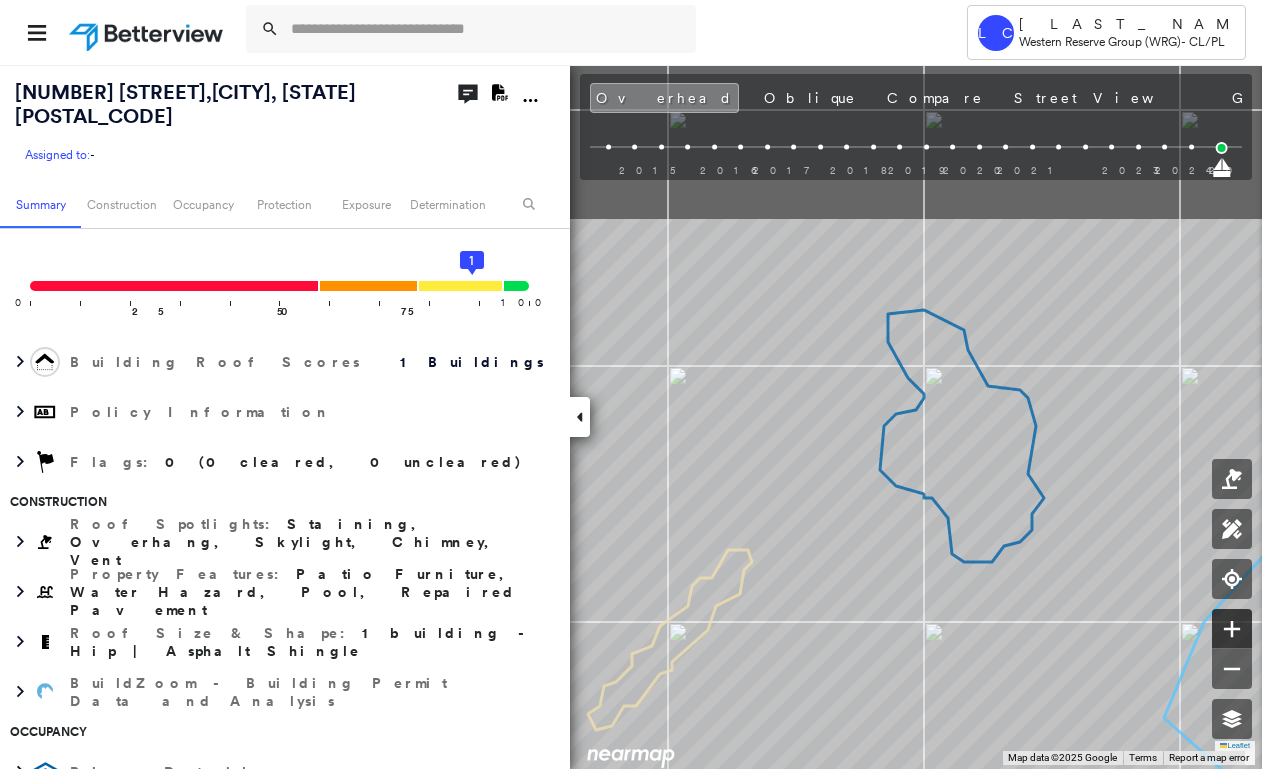 drag, startPoint x: 1067, startPoint y: 409, endPoint x: 1218, endPoint y: 615, distance: 255.41534 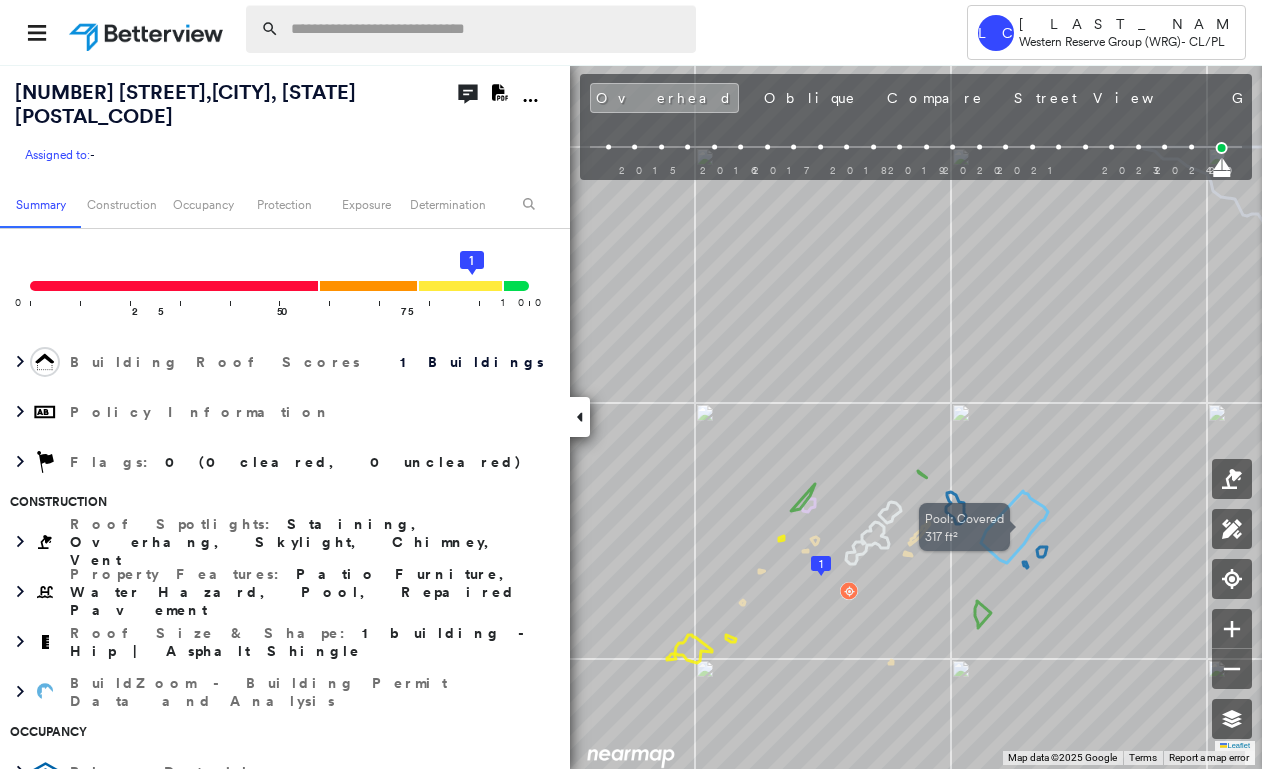 click at bounding box center [487, 29] 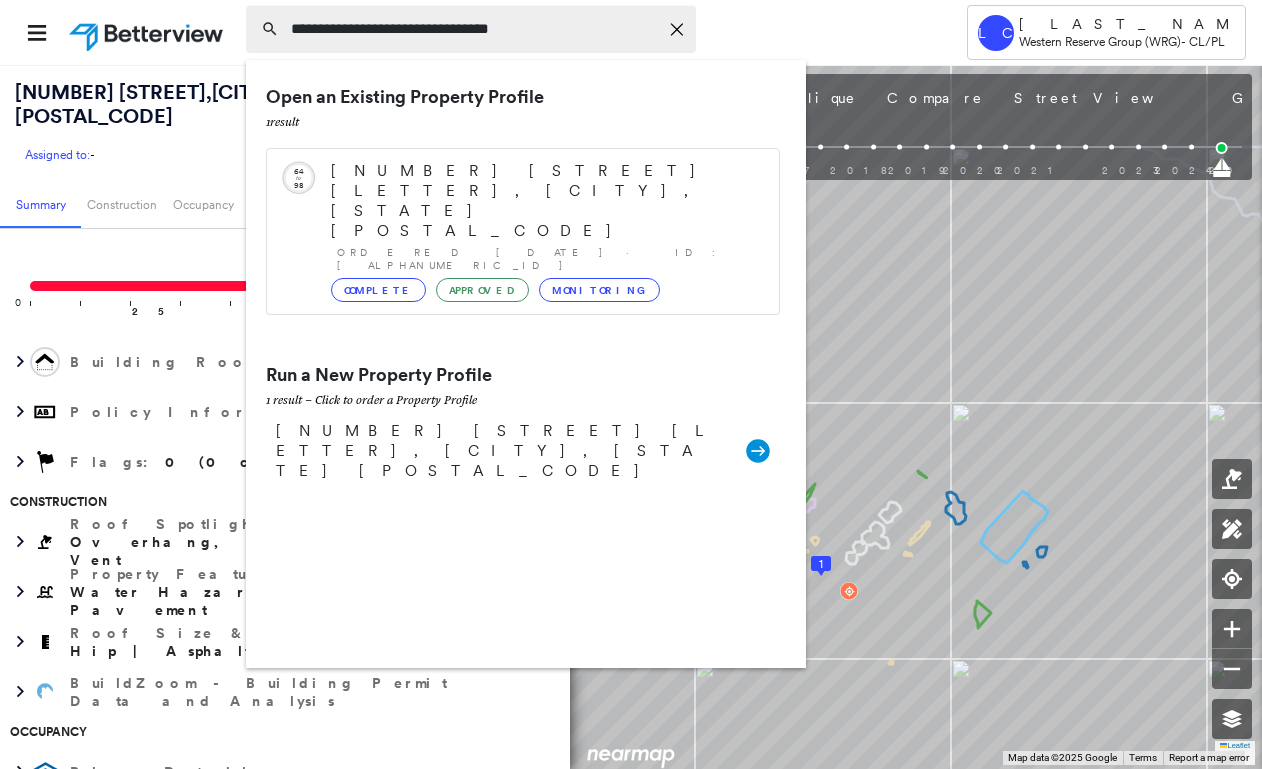 type on "**********" 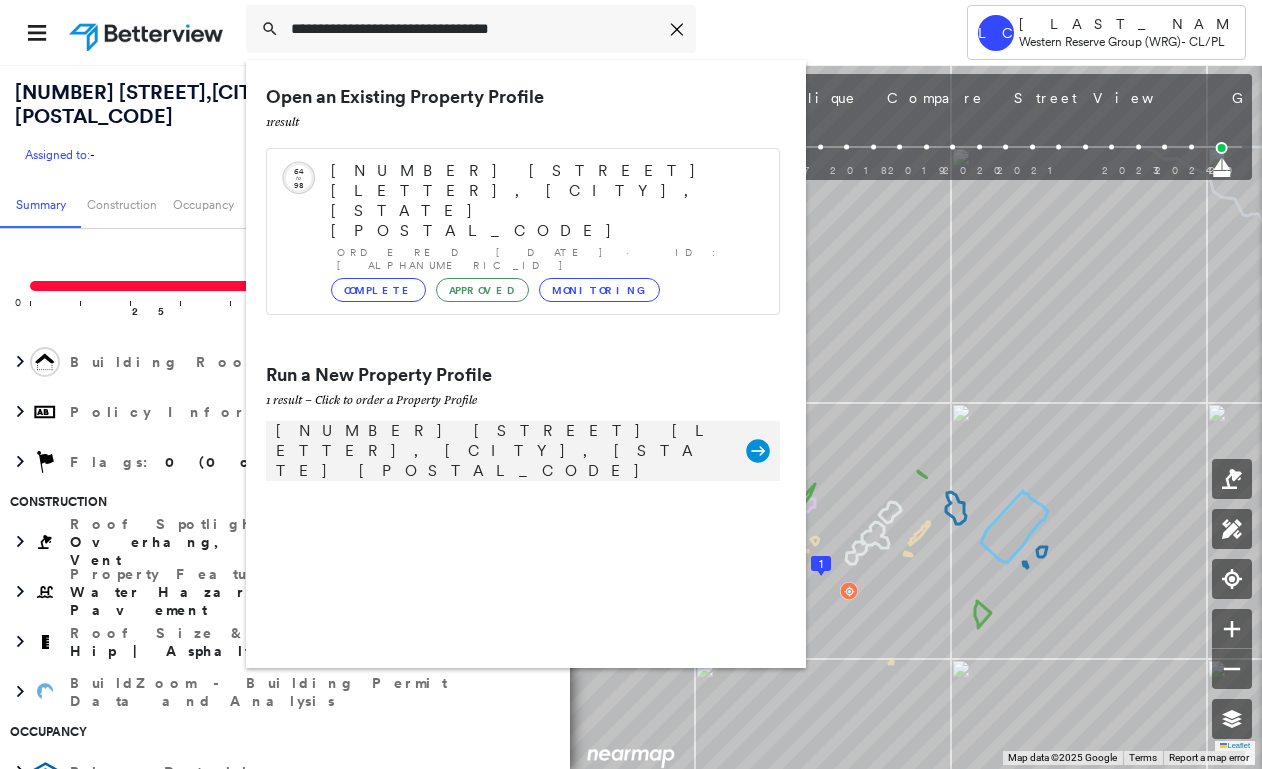 click on "[NUMBER] [STREET] [LETTER], [CITY], [STATE] [POSTAL_CODE]" at bounding box center [501, 451] 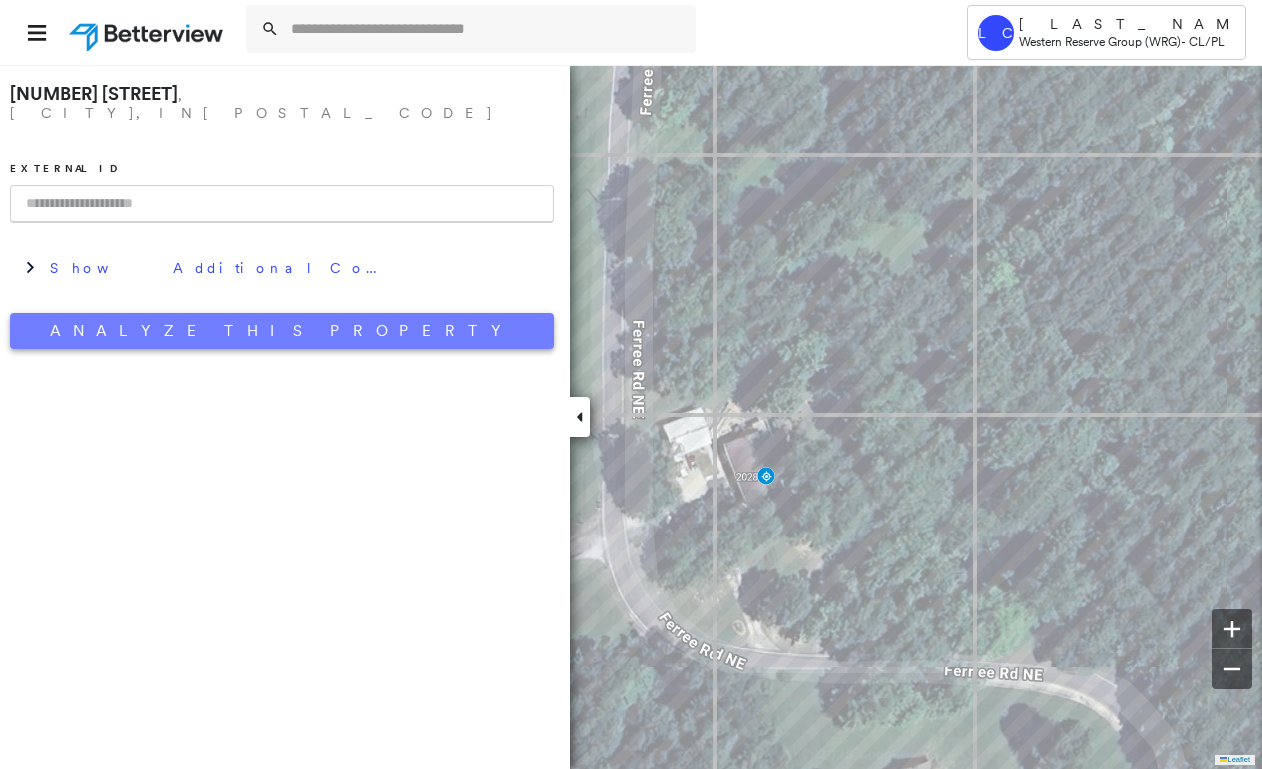 click on "Analyze This Property" at bounding box center (282, 331) 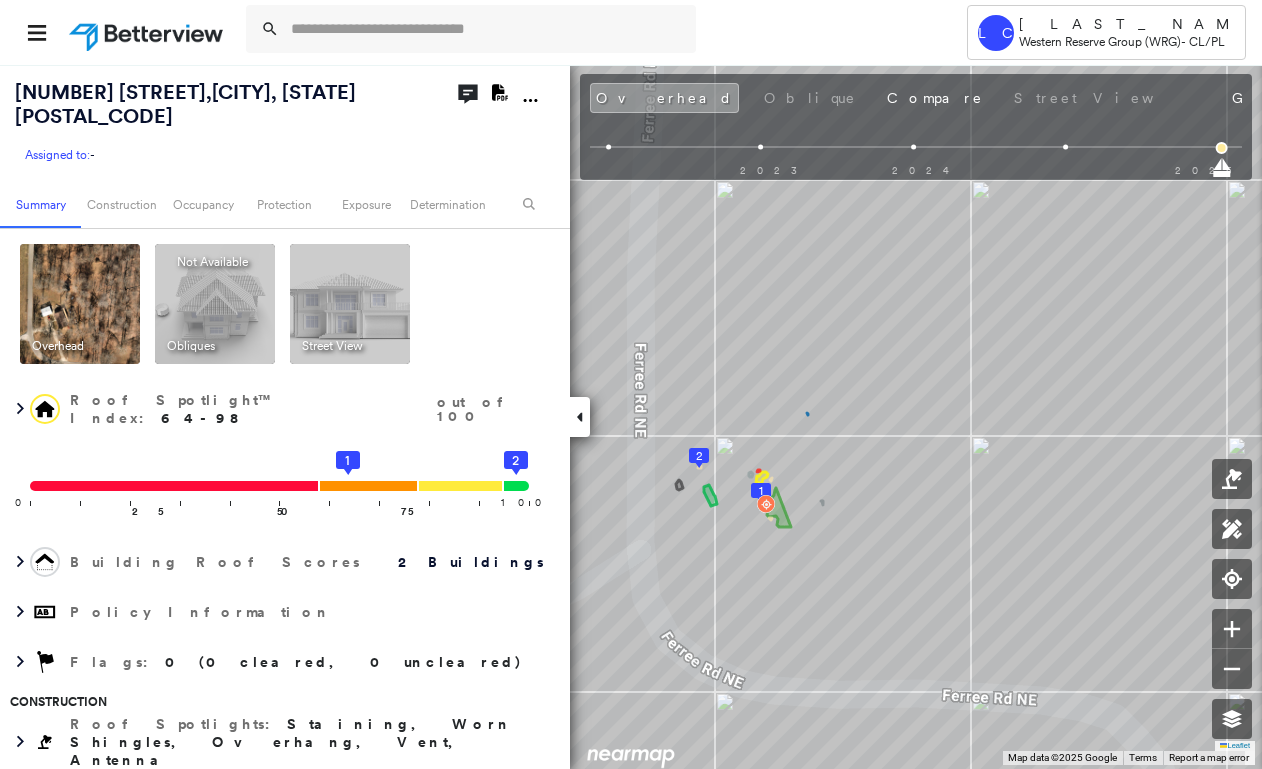 click at bounding box center [80, 304] 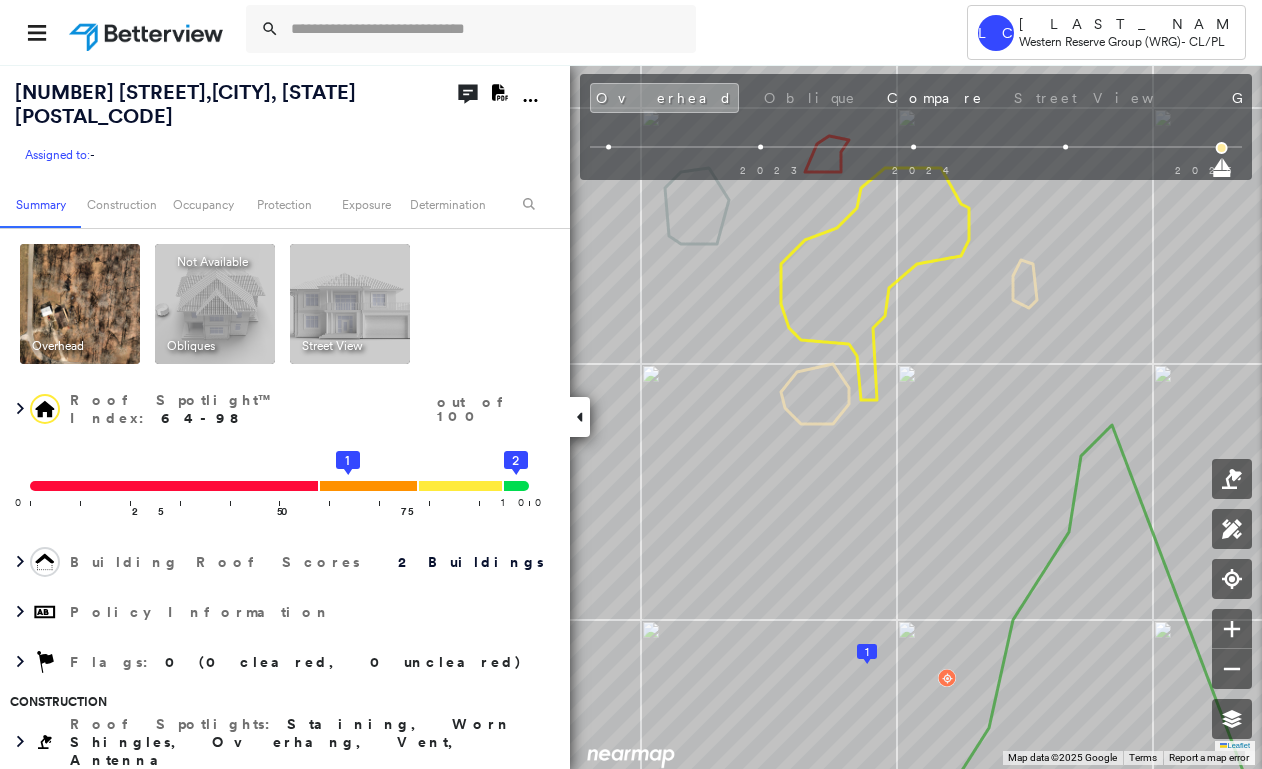 click on "Tower LC [LAST_NAME] Western Reserve Group (WRG) - CL/PL [NUMBER] [STREET] , [CITY], [STATE] [POSTAL_CODE] Assigned to: - Assigned to: - Assigned to: - Open Comments Download PDF Report Summary Construction Occupancy Protection Exposure Determination Overhead Obliques Not Available ; Street View Roof Spotlight™ Index : [NUMBER]-[NUMBER] out of [NUMBER] [NUMBER] [NUMBER] [NUMBER] [NUMBER] [NUMBER] [NUMBER] Building Roof Scores [NUMBER] Buildings Policy Information Flags : [NUMBER] ([NUMBER] cleared, [NUMBER] uncleared) Construction Roof Spotlights : Staining, Worn Shingles, Overhang, Vent, Antenna Property Features : Car, Boat, Trailer, Dumpster Roof Size & Shape : [NUMBER] buildings BuildZoom - Building Permit Data and Analysis Occupancy Place Detail National Registry of Historic Places Smarty Streets - Surrounding Properties Protection US Fire Administration: Nearest Fire Stations Exposure FEMA Risk Index Wind Claim Predictor: More Risky [NUMBER] out of [NUMBER] Additional Perils Determination Flags : [NUMBER] ([NUMBER] cleared, [NUMBER] uncleared) Uncleared Flags ([NUMBER]) Cleared Flags ([NUMBER]) There are no uncleared flags." at bounding box center (631, 384) 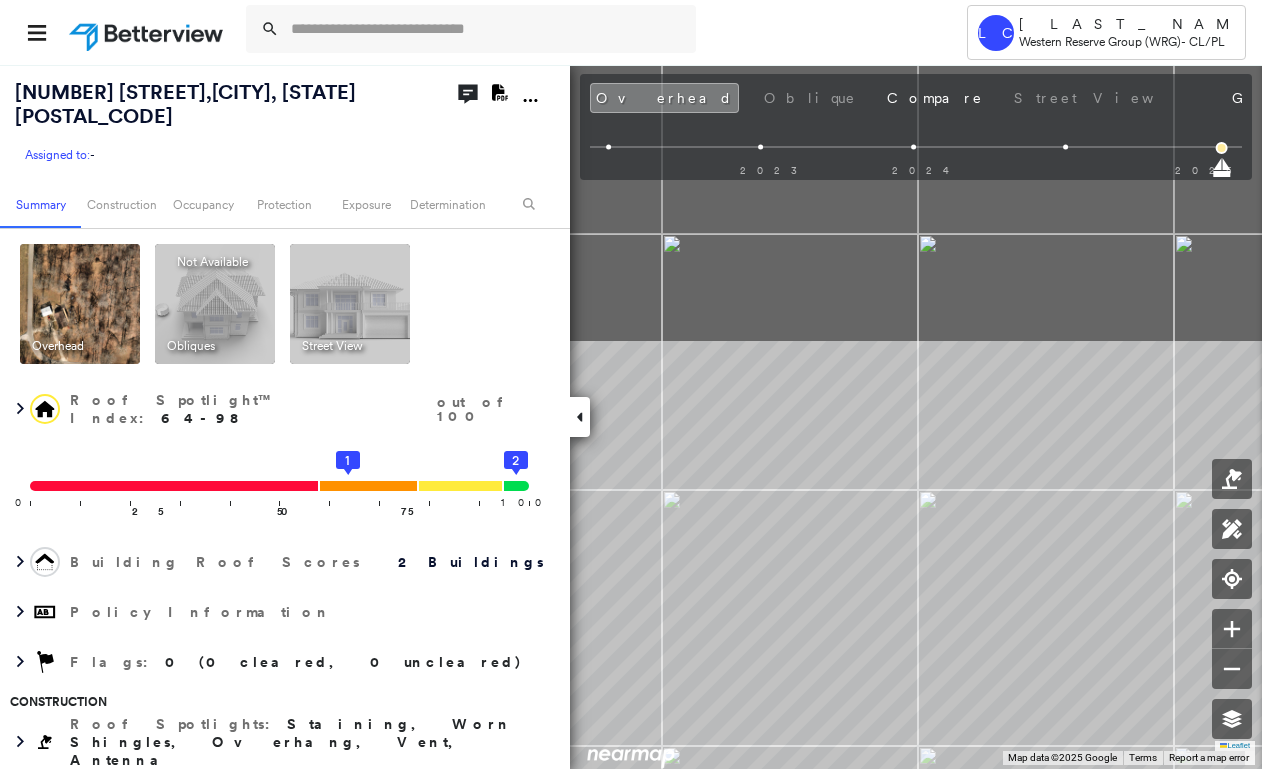 click on "Tower LC [LAST_NAME] Western Reserve Group (WRG) - CL/PL [NUMBER] [STREET] , [CITY], [STATE] [POSTAL_CODE] Assigned to: - Assigned to: - Assigned to: - Open Comments Download PDF Report Summary Construction Occupancy Protection Exposure Determination Overhead Obliques Not Available ; Street View Roof Spotlight™ Index : [NUMBER]-[NUMBER] out of [NUMBER] [NUMBER] [NUMBER] [NUMBER] [NUMBER] [NUMBER] [NUMBER] Building Roof Scores [NUMBER] Buildings Policy Information Flags : [NUMBER] ([NUMBER] cleared, [NUMBER] uncleared) Construction Roof Spotlights : Staining, Worn Shingles, Overhang, Vent, Antenna Property Features : Car, Boat, Trailer, Dumpster Roof Size & Shape : [NUMBER] buildings BuildZoom - Building Permit Data and Analysis Occupancy Place Detail National Registry of Historic Places Smarty Streets - Surrounding Properties Protection US Fire Administration: Nearest Fire Stations Exposure FEMA Risk Index Wind Claim Predictor: More Risky [NUMBER] out of [NUMBER] Additional Perils Determination Flags : [NUMBER] ([NUMBER] cleared, [NUMBER] uncleared) Uncleared Flags ([NUMBER]) Cleared Flags ([NUMBER]) There are no uncleared flags." at bounding box center [631, 384] 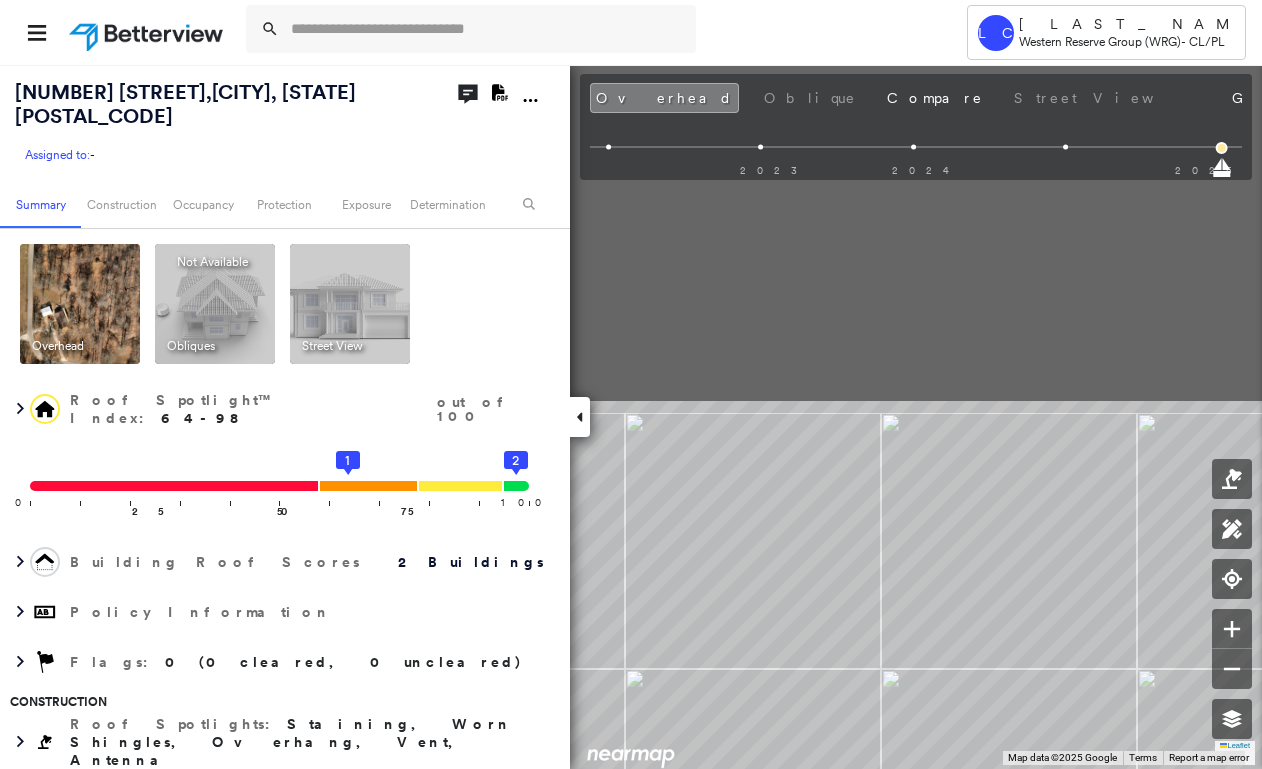 click on "Tower LC [LAST_NAME] Western Reserve Group (WRG) - CL/PL [NUMBER] [STREET] , [CITY], [STATE] [POSTAL_CODE] Assigned to: - Assigned to: - Assigned to: - Open Comments Download PDF Report Summary Construction Occupancy Protection Exposure Determination Overhead Obliques Not Available ; Street View Roof Spotlight™ Index : [NUMBER]-[NUMBER] out of [NUMBER] [NUMBER] [NUMBER] [NUMBER] [NUMBER] [NUMBER] [NUMBER] Building Roof Scores [NUMBER] Buildings Policy Information Flags : [NUMBER] ([NUMBER] cleared, [NUMBER] uncleared) Construction Roof Spotlights : Staining, Worn Shingles, Overhang, Vent, Antenna Property Features : Car, Boat, Trailer, Dumpster Roof Size & Shape : [NUMBER] buildings BuildZoom - Building Permit Data and Analysis Occupancy Place Detail National Registry of Historic Places Smarty Streets - Surrounding Properties Protection US Fire Administration: Nearest Fire Stations Exposure FEMA Risk Index Wind Claim Predictor: More Risky [NUMBER] out of [NUMBER] Additional Perils Determination Flags : [NUMBER] ([NUMBER] cleared, [NUMBER] uncleared) Uncleared Flags ([NUMBER]) Cleared Flags ([NUMBER]) There are no uncleared flags." at bounding box center (631, 384) 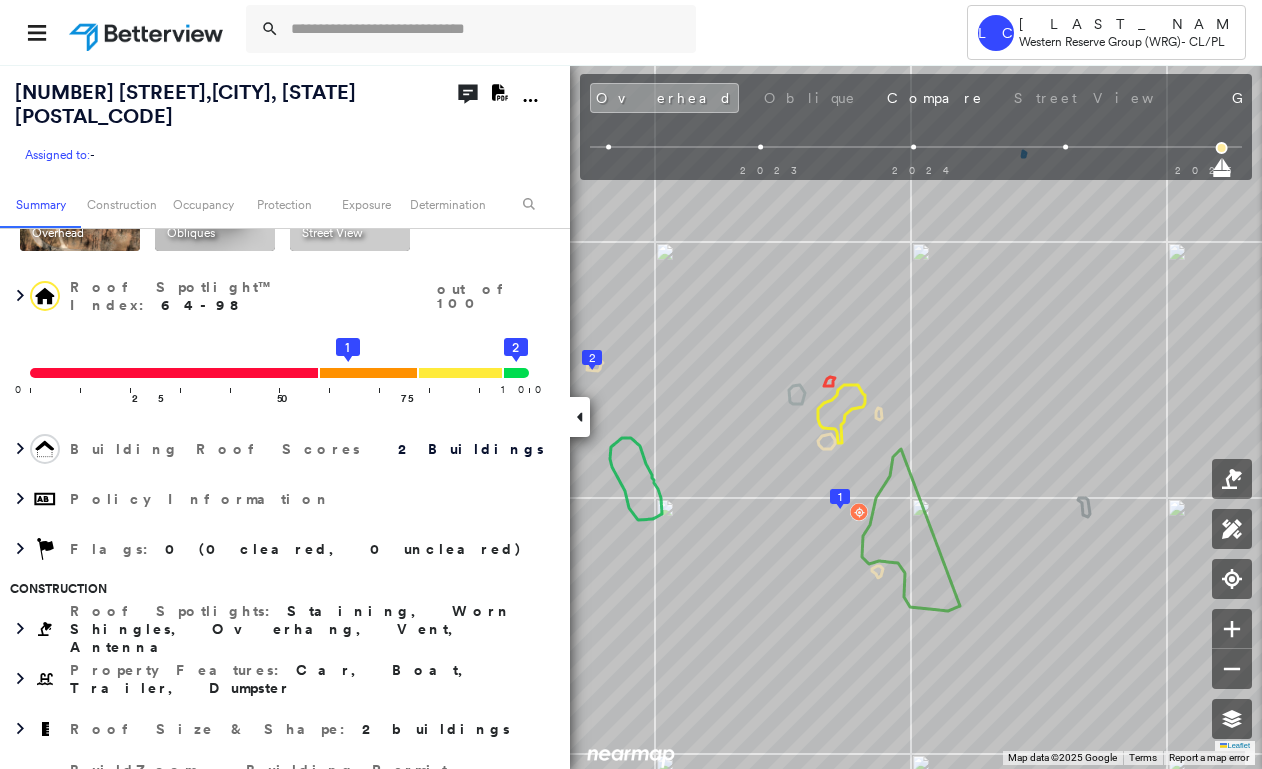 scroll, scrollTop: 0, scrollLeft: 0, axis: both 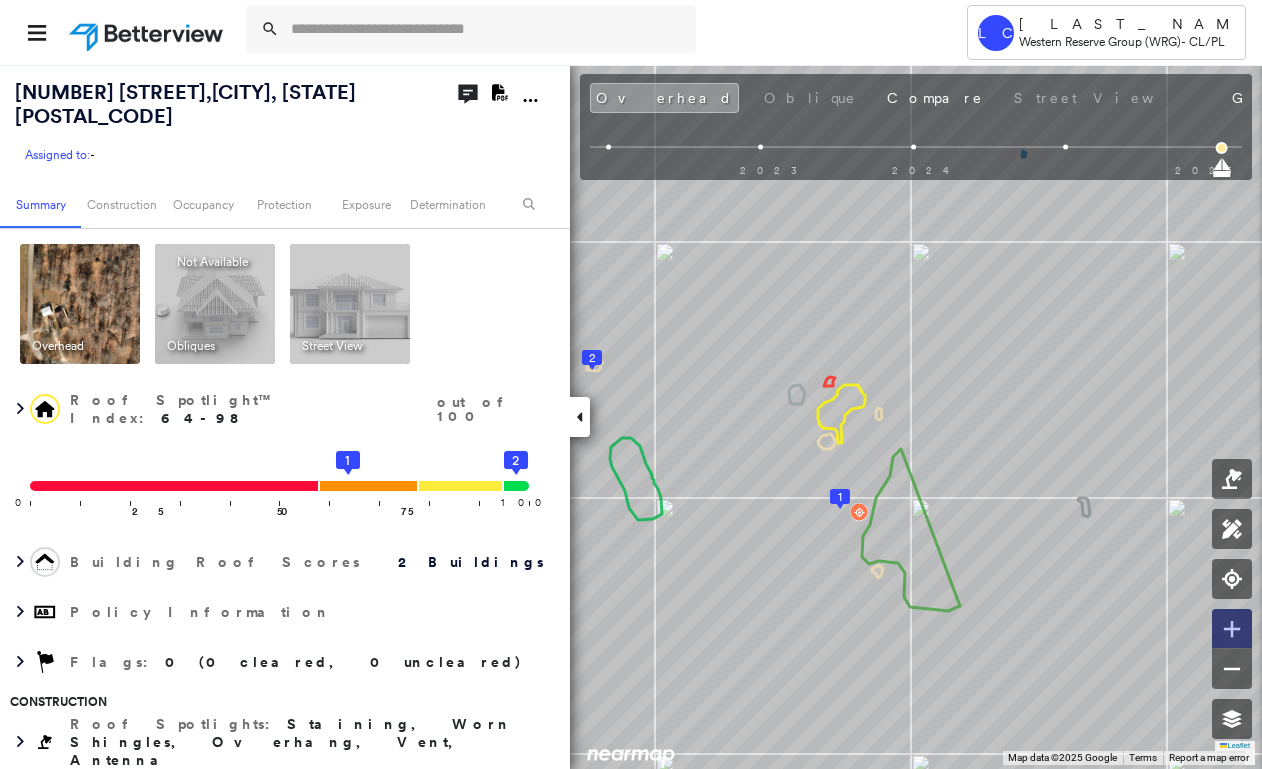 click 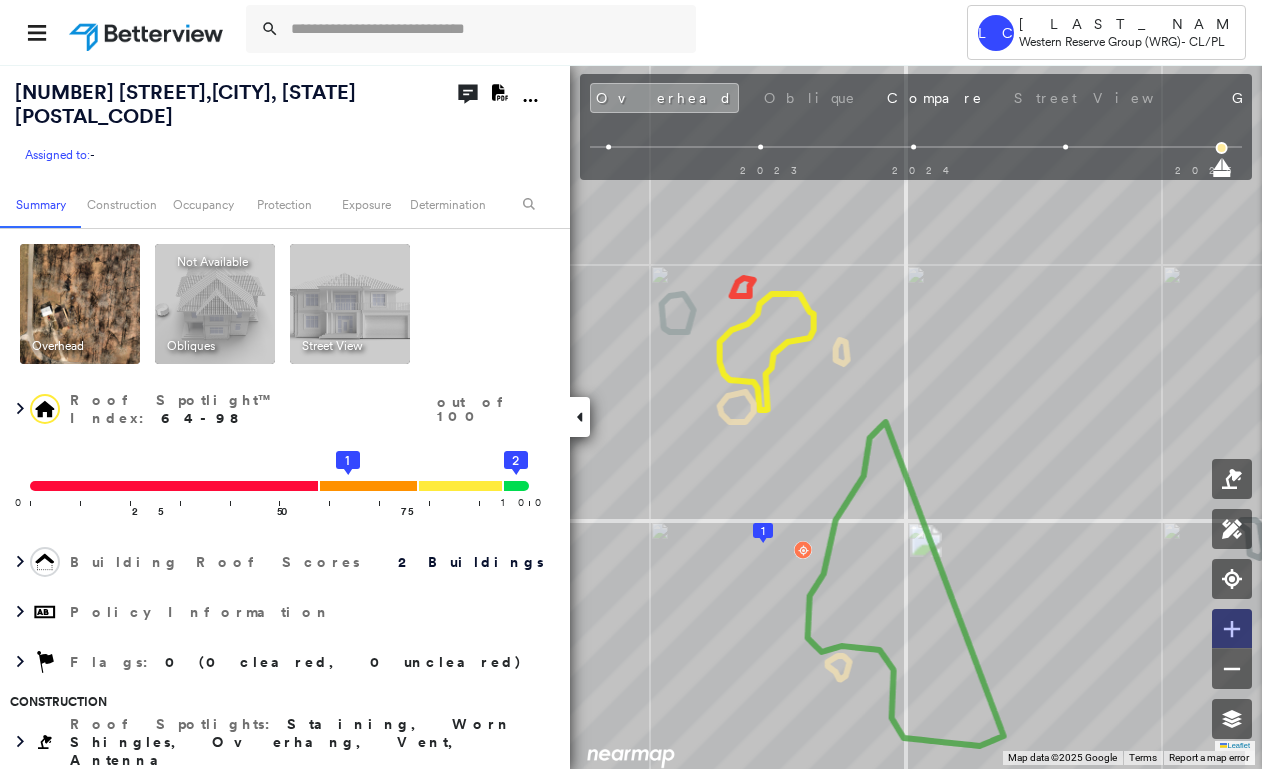click 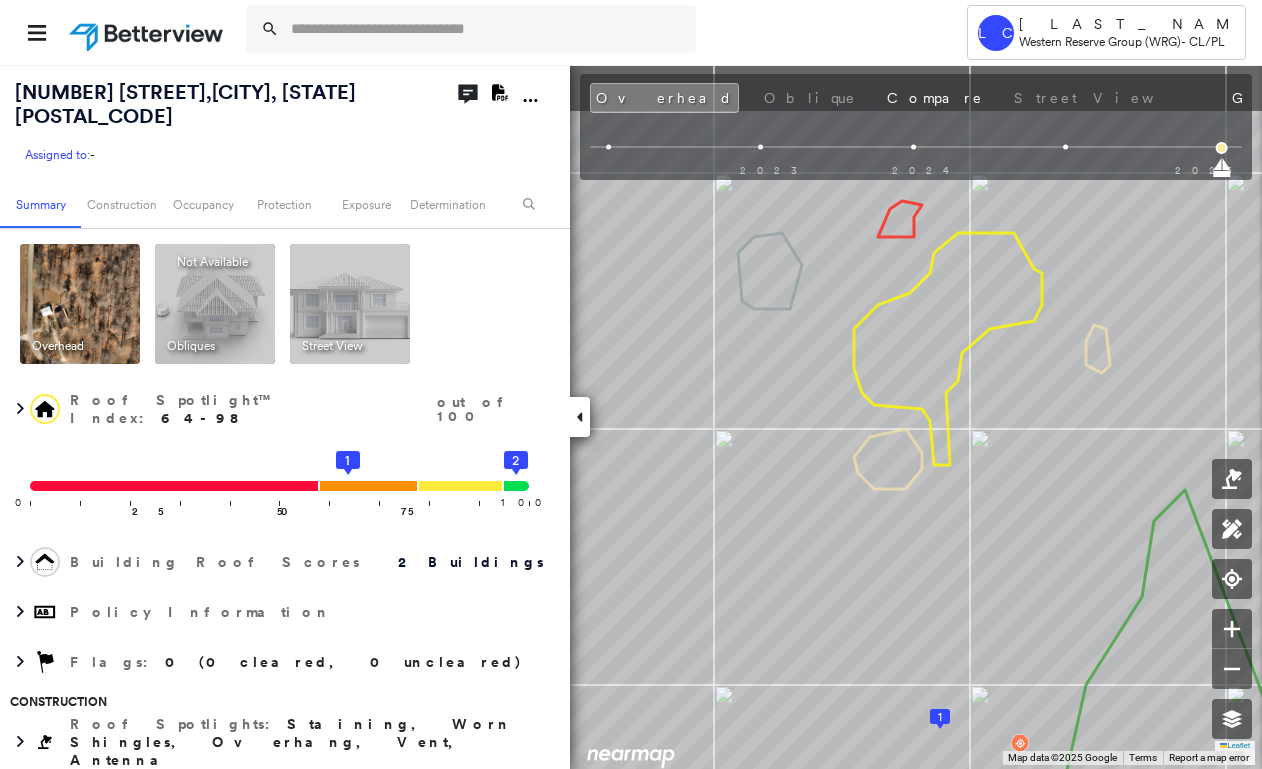 click on "Tower LC [LAST_NAME] Western Reserve Group (WRG) - CL/PL [NUMBER] [STREET] , [CITY], [STATE] [POSTAL_CODE] Assigned to: - Assigned to: - Assigned to: - Open Comments Download PDF Report Summary Construction Occupancy Protection Exposure Determination Overhead Obliques Not Available ; Street View Roof Spotlight™ Index : [NUMBER]-[NUMBER] out of [NUMBER] [NUMBER] [NUMBER] [NUMBER] [NUMBER] [NUMBER] [NUMBER] Building Roof Scores [NUMBER] Buildings Policy Information Flags : [NUMBER] ([NUMBER] cleared, [NUMBER] uncleared) Construction Roof Spotlights : Staining, Worn Shingles, Overhang, Vent, Antenna Property Features : Car, Boat, Trailer, Dumpster Roof Size & Shape : [NUMBER] buildings BuildZoom - Building Permit Data and Analysis Occupancy Place Detail National Registry of Historic Places Smarty Streets - Surrounding Properties Protection US Fire Administration: Nearest Fire Stations Exposure FEMA Risk Index Wind Claim Predictor: More Risky [NUMBER] out of [NUMBER] Additional Perils Determination Flags : [NUMBER] ([NUMBER] cleared, [NUMBER] uncleared) Uncleared Flags ([NUMBER]) Cleared Flags ([NUMBER]) There are no uncleared flags." at bounding box center [631, 384] 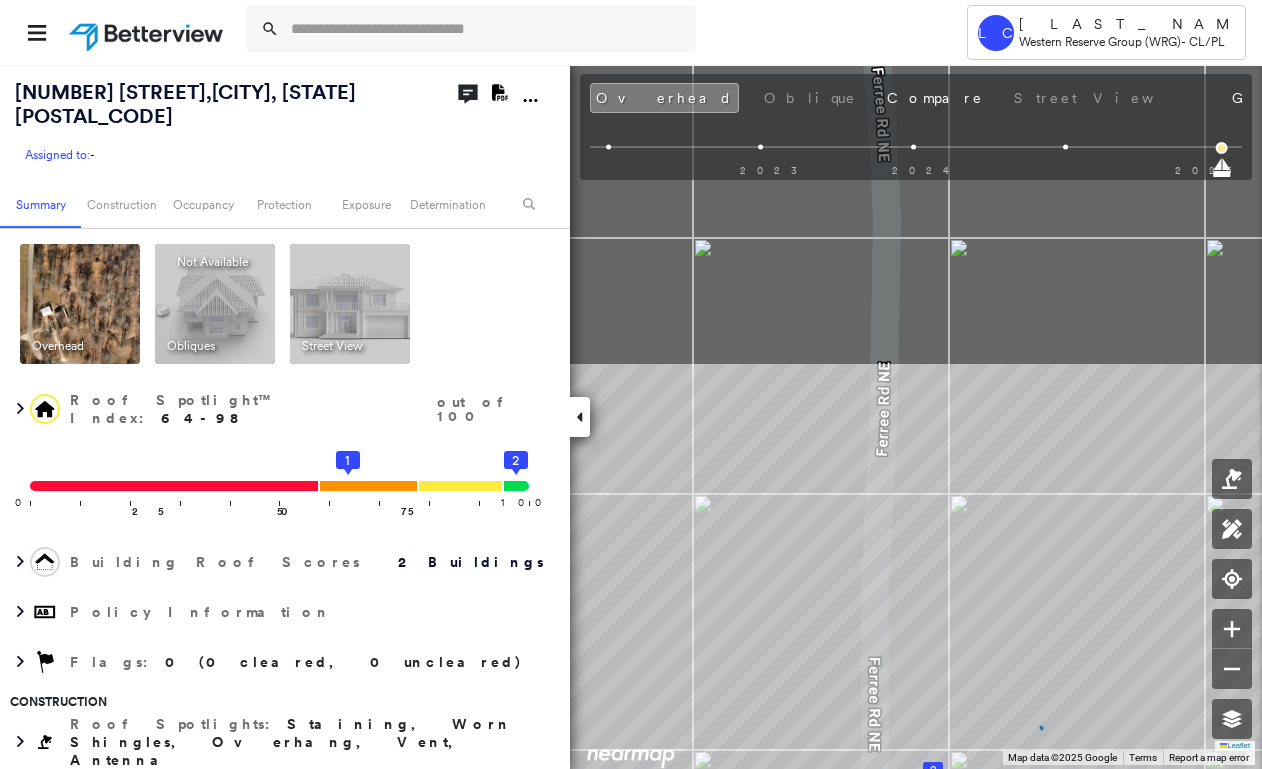 click on "Tower LC [LAST_NAME] Western Reserve Group (WRG) - CL/PL [NUMBER] [STREET] , [CITY], [STATE] [POSTAL_CODE] Assigned to: - Assigned to: - Assigned to: - Open Comments Download PDF Report Summary Construction Occupancy Protection Exposure Determination Overhead Obliques Not Available ; Street View Roof Spotlight™ Index : [NUMBER]-[NUMBER] out of [NUMBER] [NUMBER] [NUMBER] [NUMBER] [NUMBER] [NUMBER] [NUMBER] Building Roof Scores [NUMBER] Buildings Policy Information Flags : [NUMBER] ([NUMBER] cleared, [NUMBER] uncleared) Construction Roof Spotlights : Staining, Worn Shingles, Overhang, Vent, Antenna Property Features : Car, Boat, Trailer, Dumpster Roof Size & Shape : [NUMBER] buildings BuildZoom - Building Permit Data and Analysis Occupancy Place Detail National Registry of Historic Places Smarty Streets - Surrounding Properties Protection US Fire Administration: Nearest Fire Stations Exposure FEMA Risk Index Wind Claim Predictor: More Risky [NUMBER] out of [NUMBER] Additional Perils Determination Flags : [NUMBER] ([NUMBER] cleared, [NUMBER] uncleared) Uncleared Flags ([NUMBER]) Cleared Flags ([NUMBER]) There are no uncleared flags." at bounding box center (631, 384) 